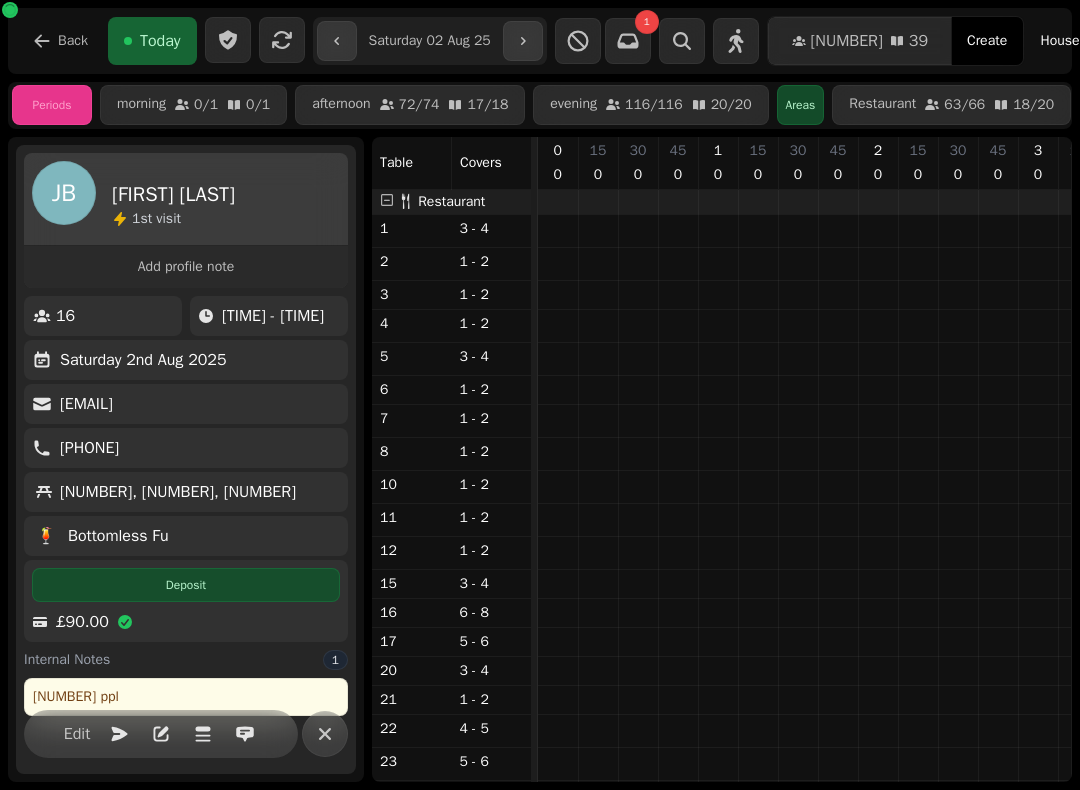 select on "**********" 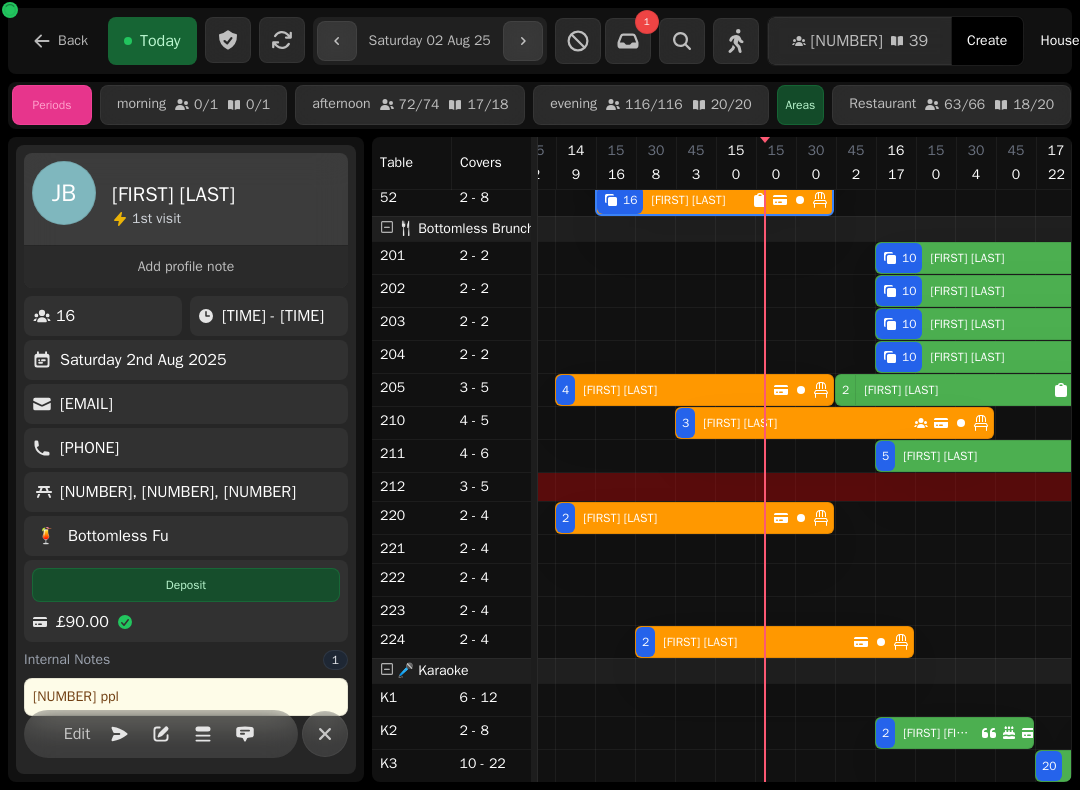scroll, scrollTop: 0, scrollLeft: 0, axis: both 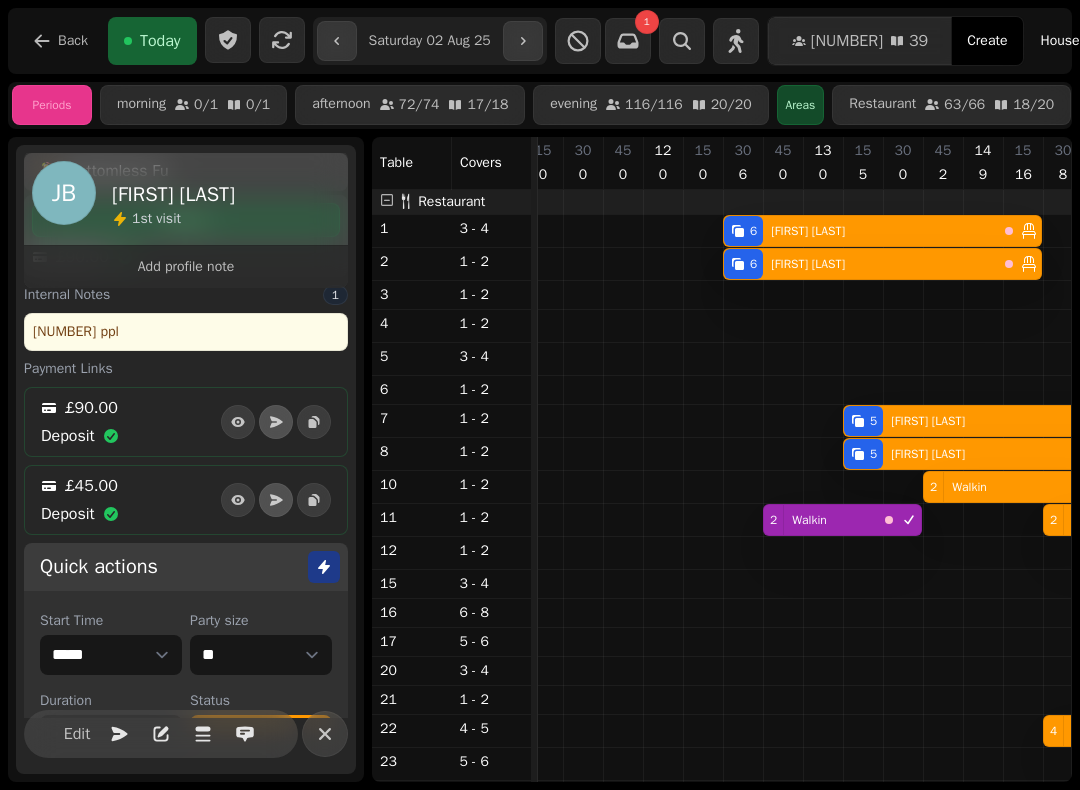 click 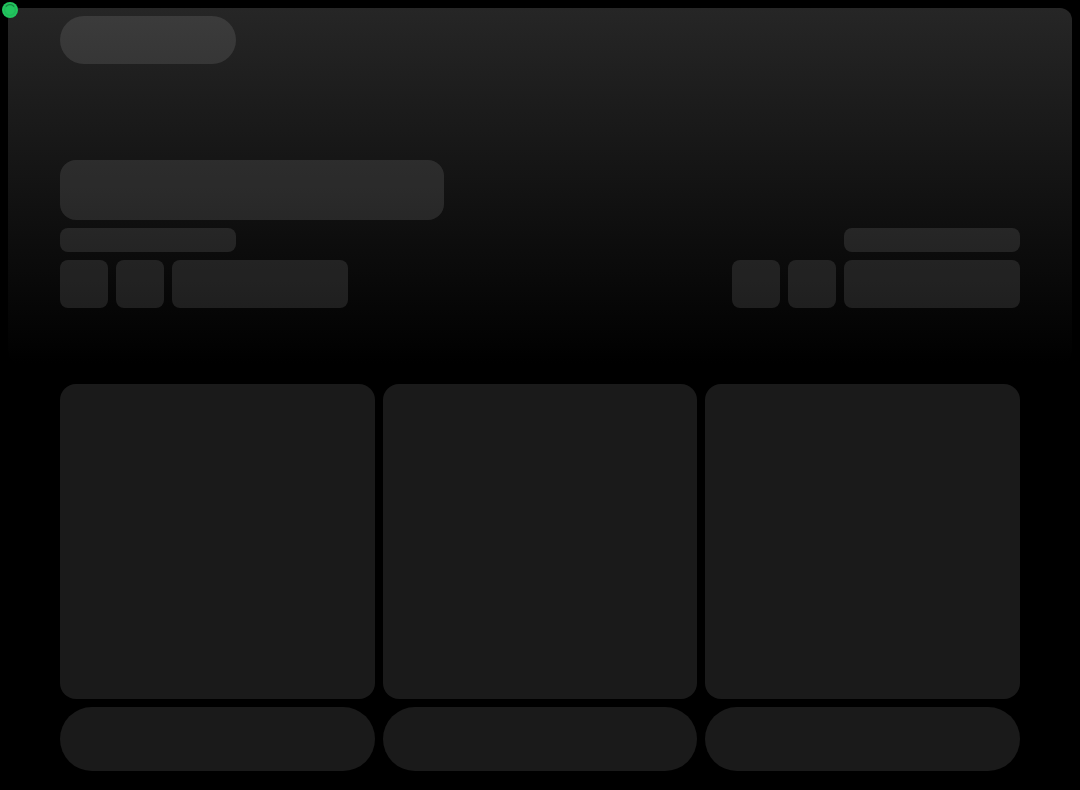 scroll, scrollTop: 0, scrollLeft: 0, axis: both 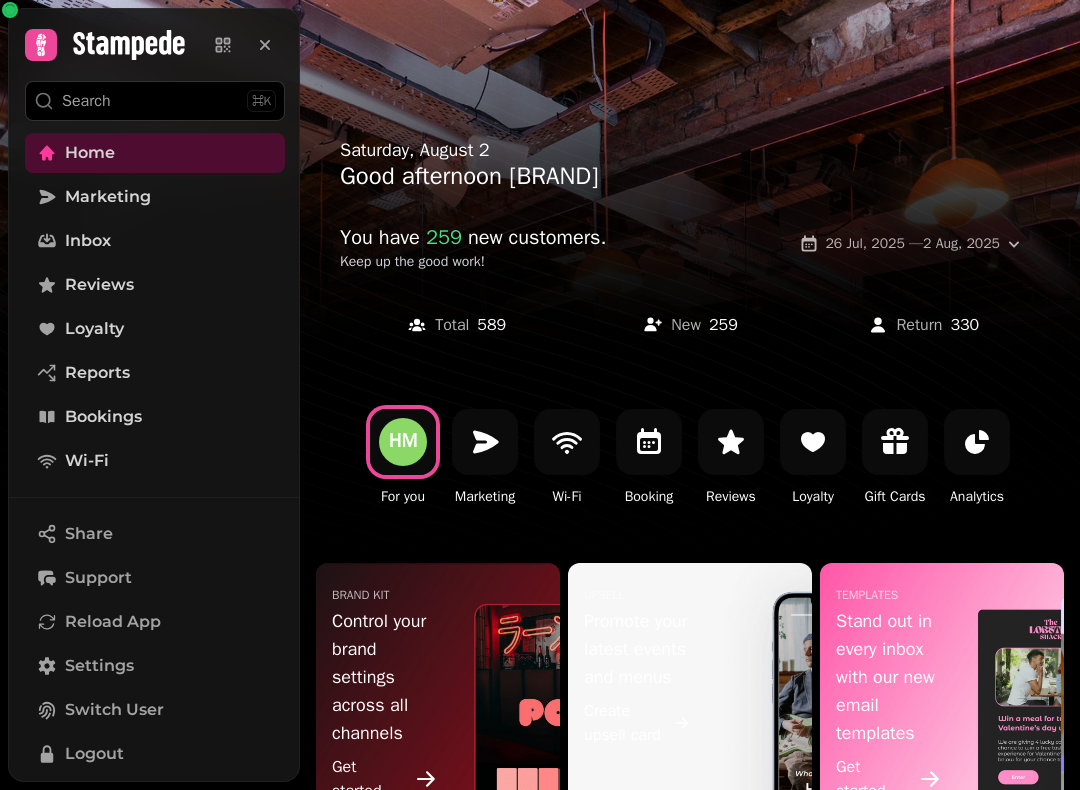 click on "Bookings" at bounding box center (155, 417) 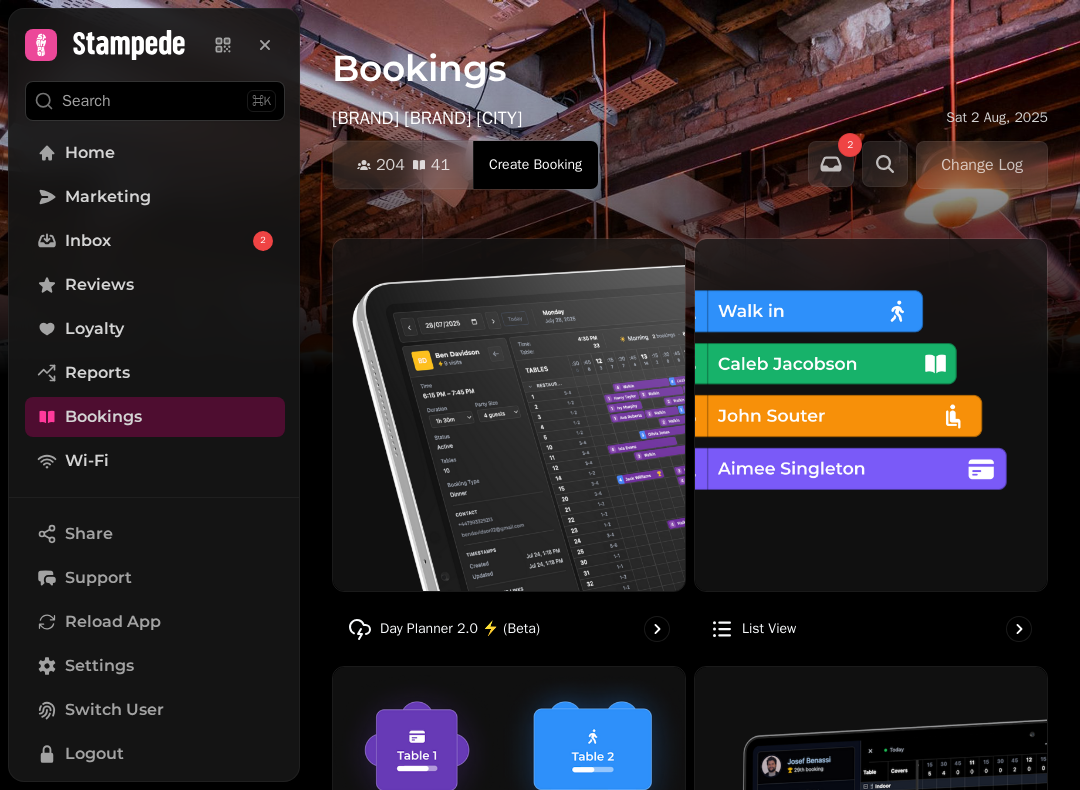 click on "Day Planner 2.0 ⚡ (Beta)" at bounding box center [509, 629] 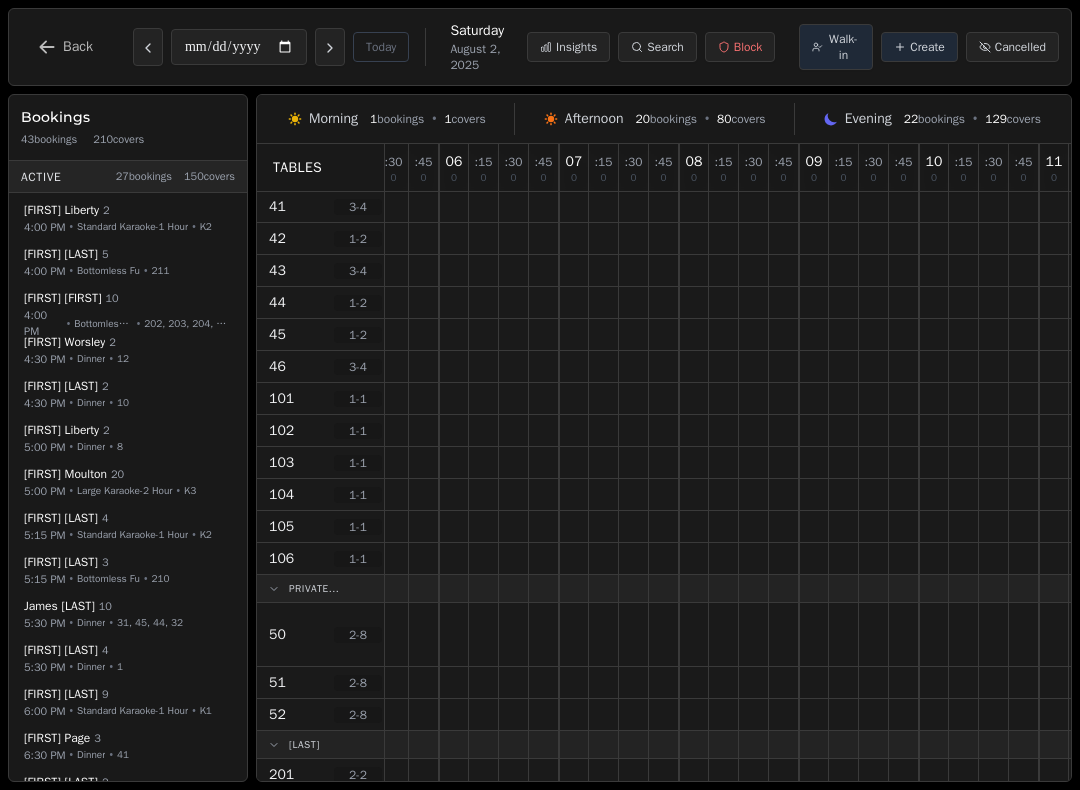 scroll, scrollTop: 718, scrollLeft: 698, axis: both 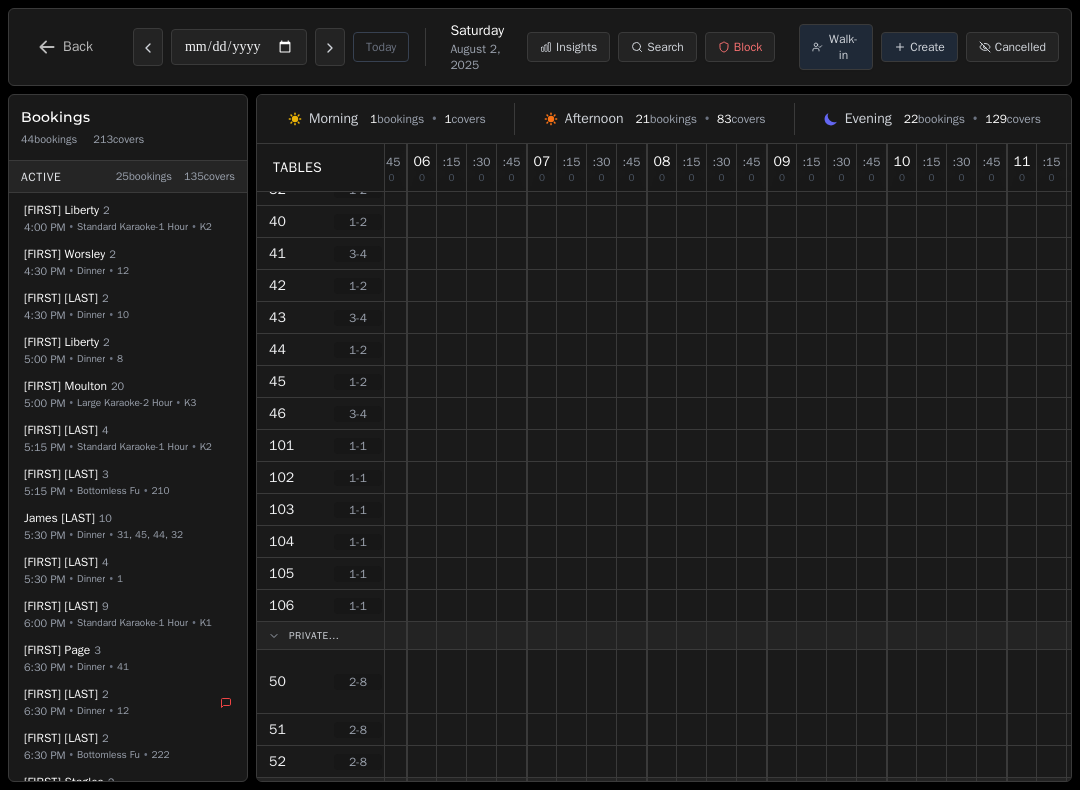 click on "Back" at bounding box center [78, 47] 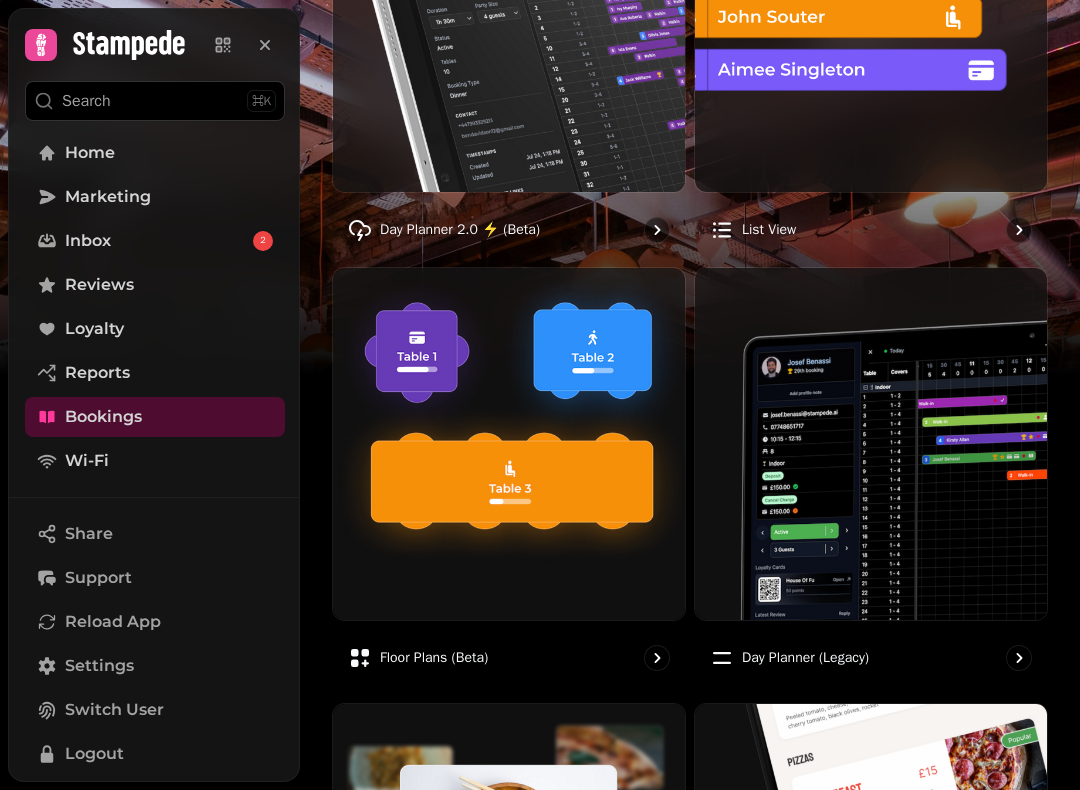 scroll, scrollTop: 425, scrollLeft: 0, axis: vertical 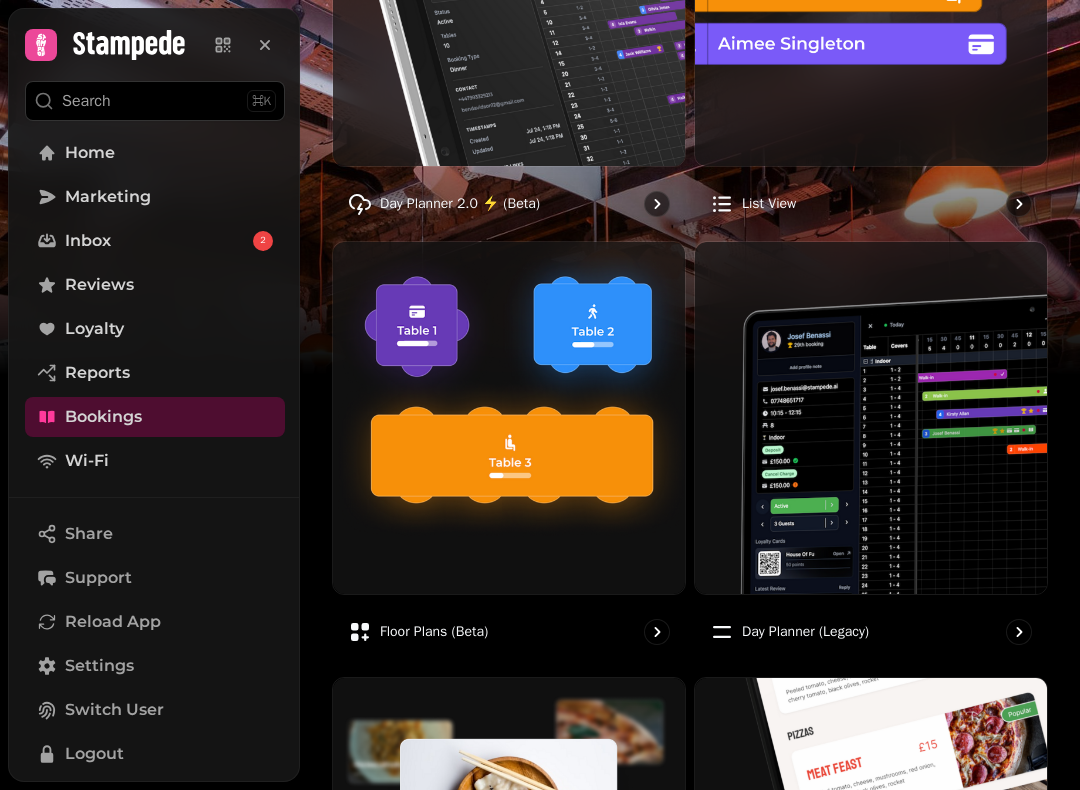 click at bounding box center [871, 418] 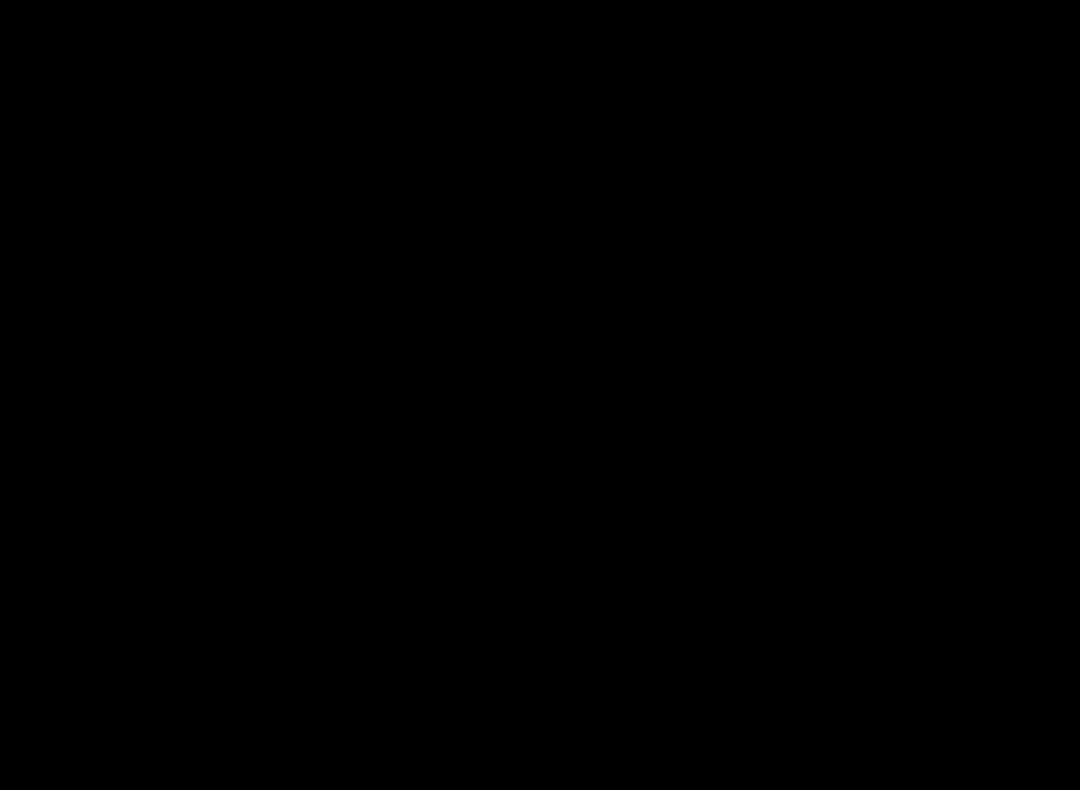 scroll, scrollTop: 0, scrollLeft: 0, axis: both 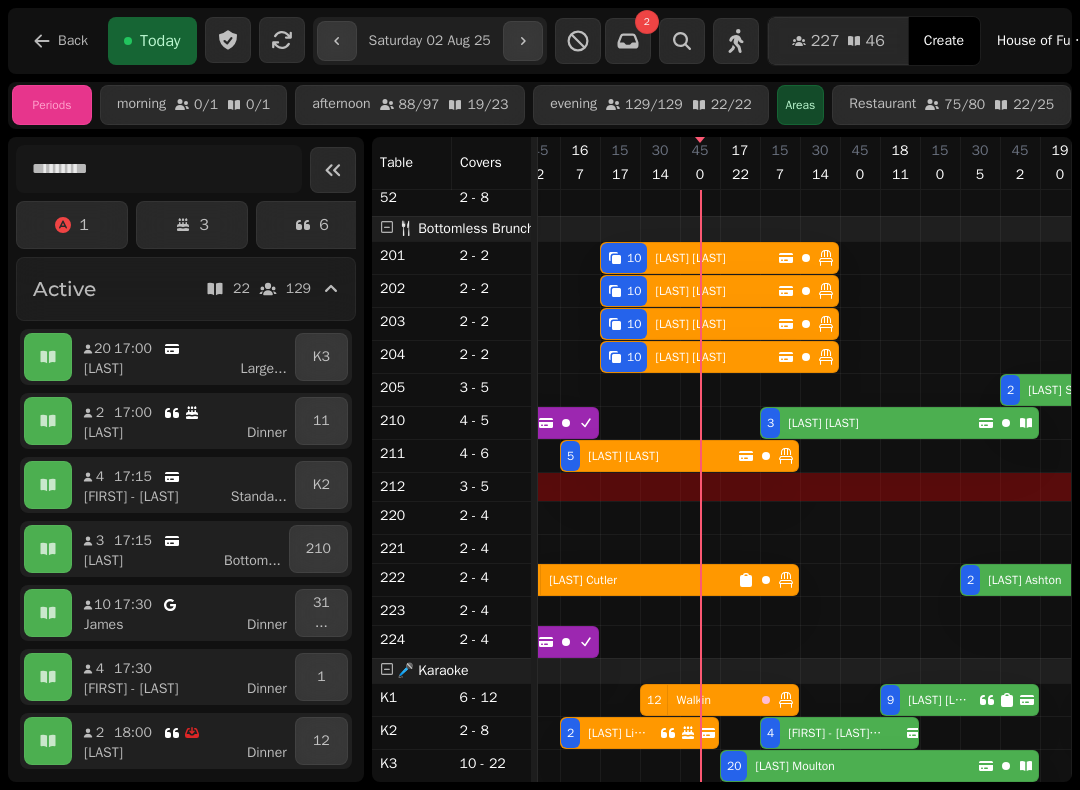 click on "20" at bounding box center (734, 766) 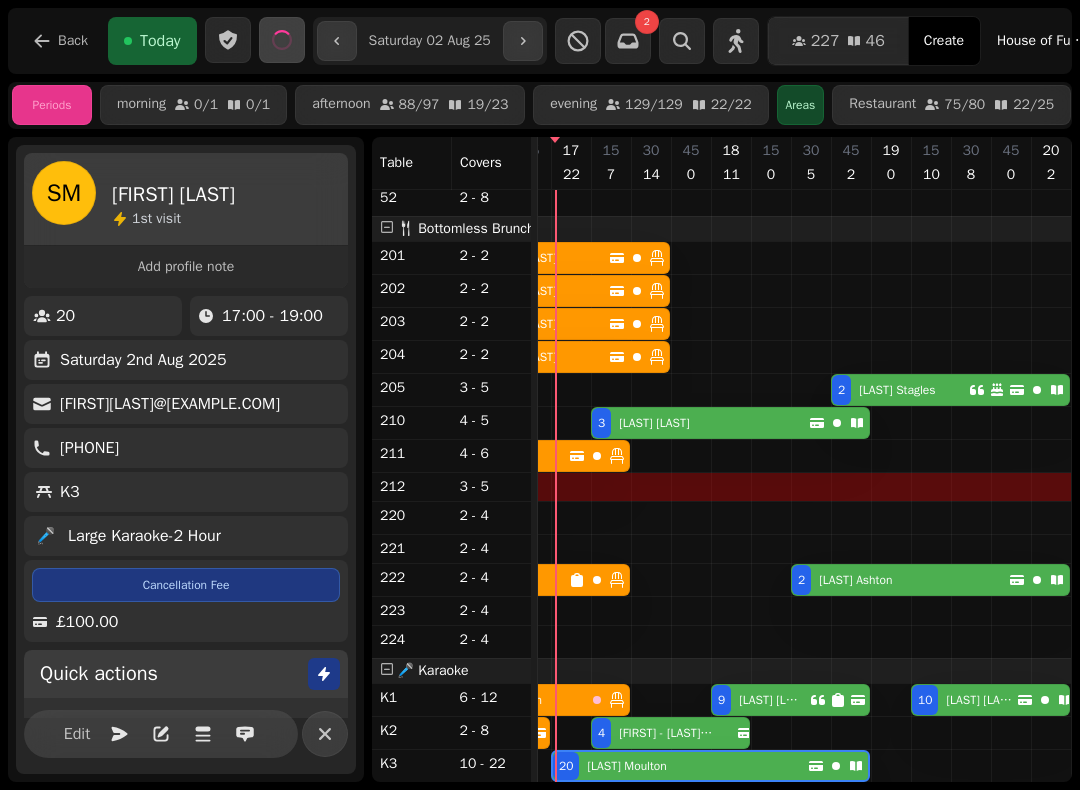 scroll, scrollTop: 1205, scrollLeft: 0, axis: vertical 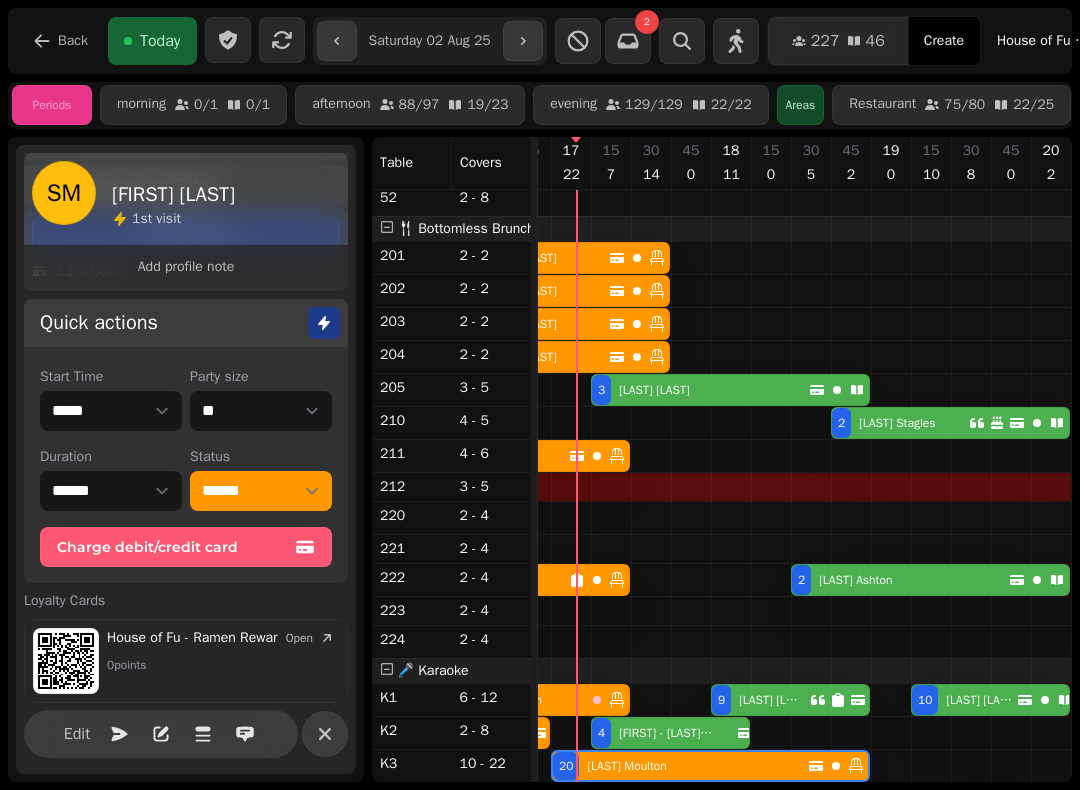 click 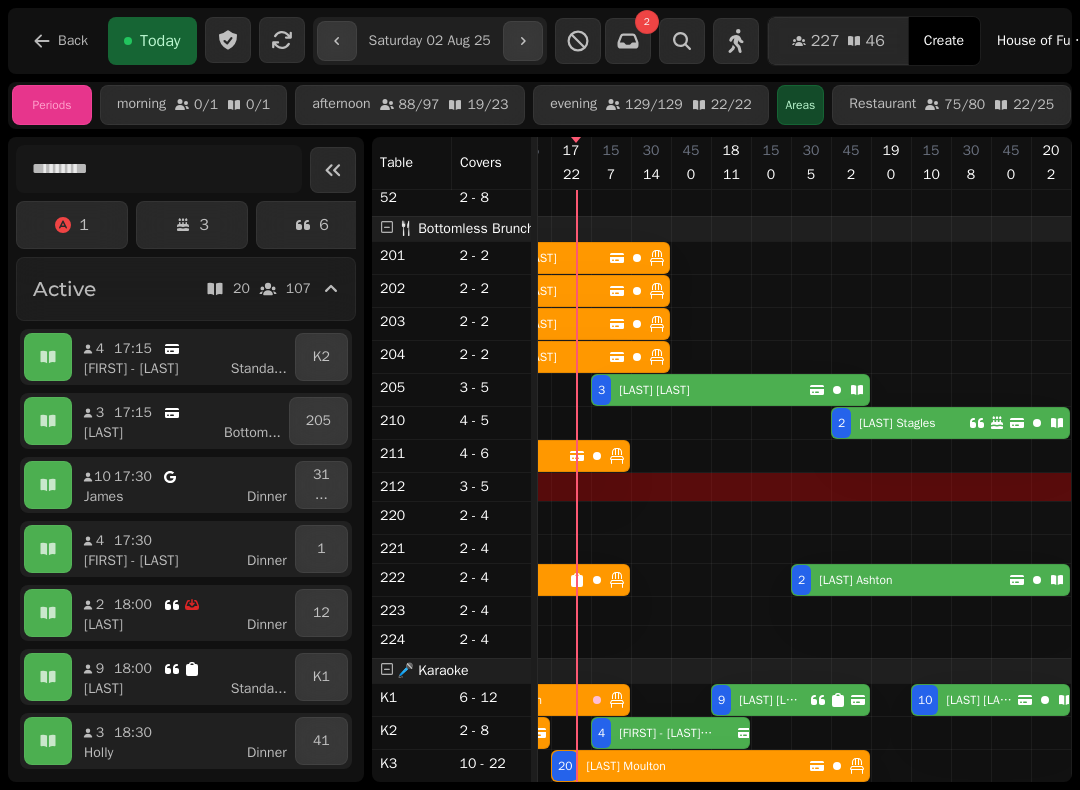 scroll, scrollTop: 1205, scrollLeft: 2615, axis: both 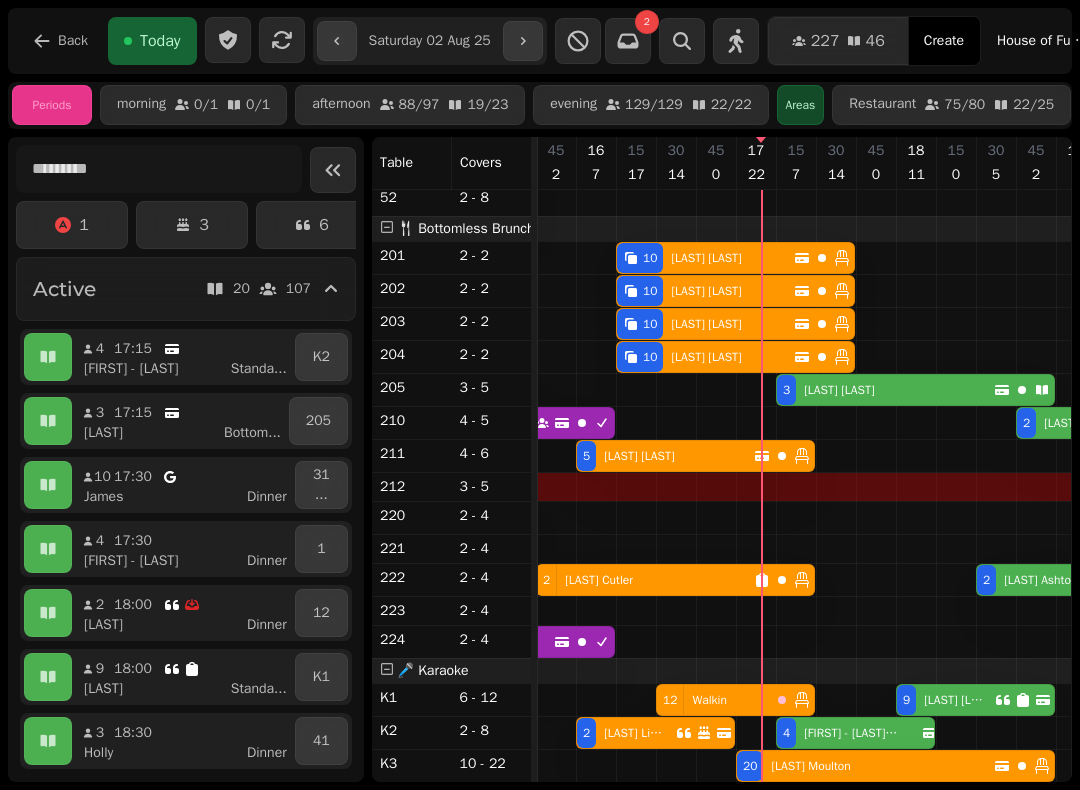 click on "[FIRST]   [LAST]" at bounding box center [634, 733] 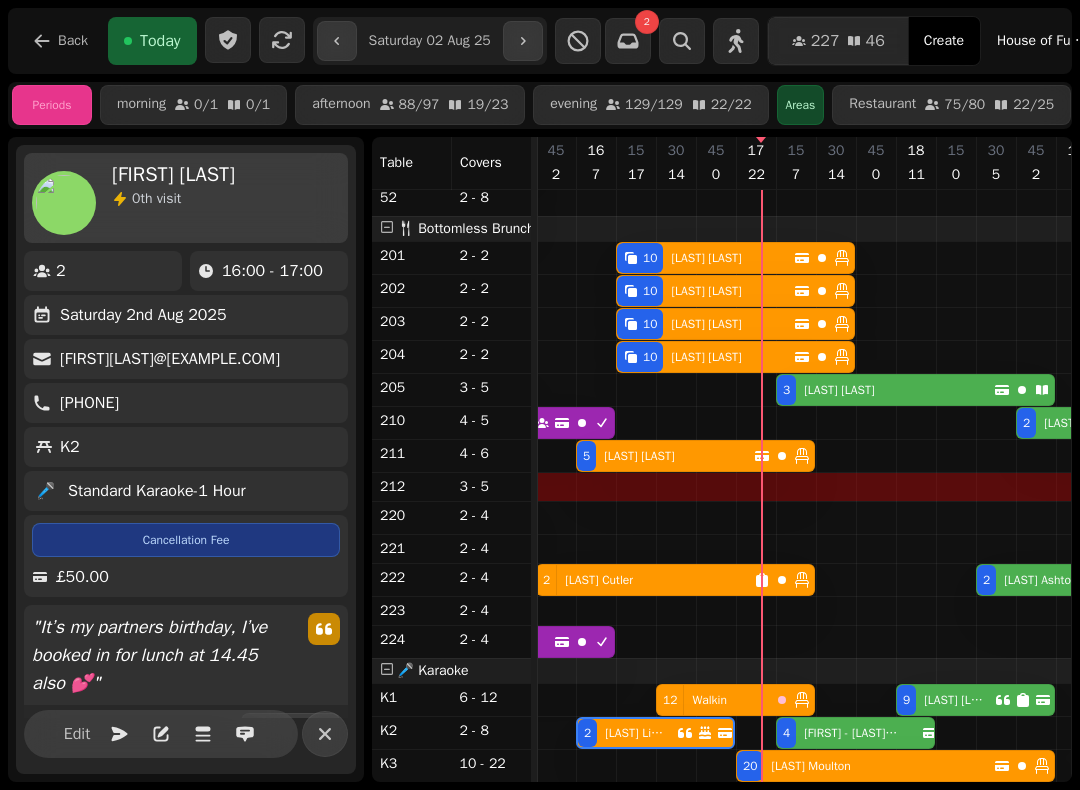 scroll, scrollTop: 0, scrollLeft: 2547, axis: horizontal 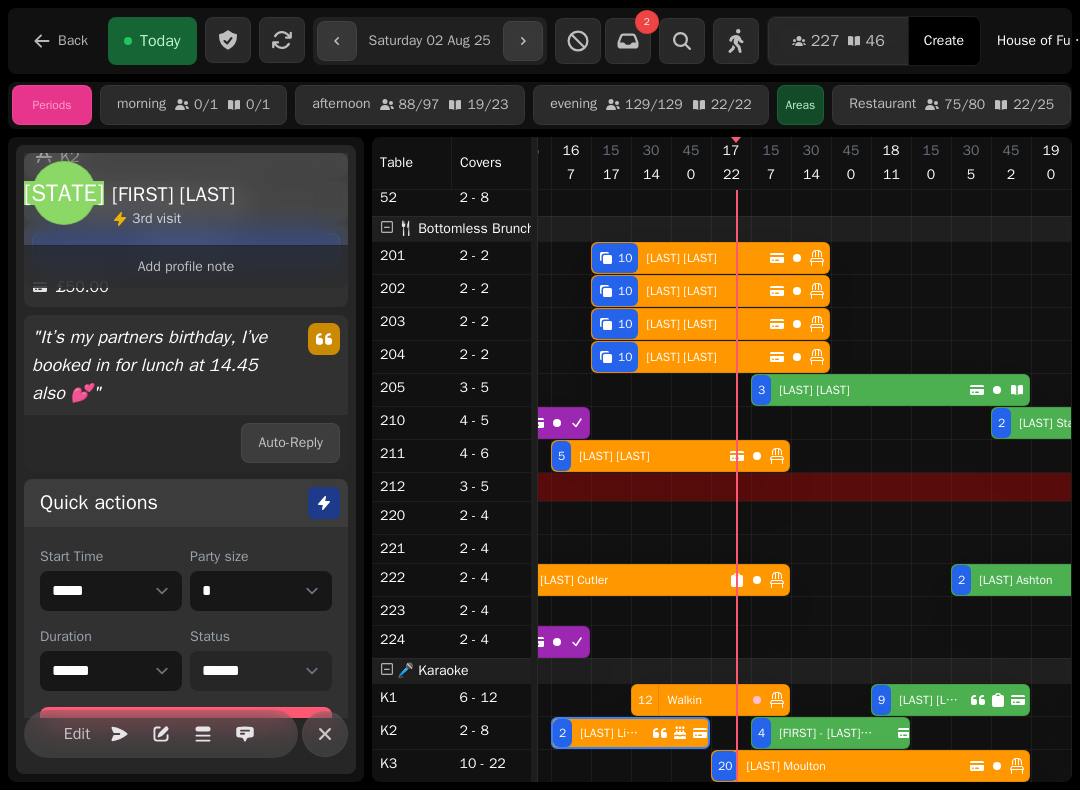 click on "**********" at bounding box center (261, 671) 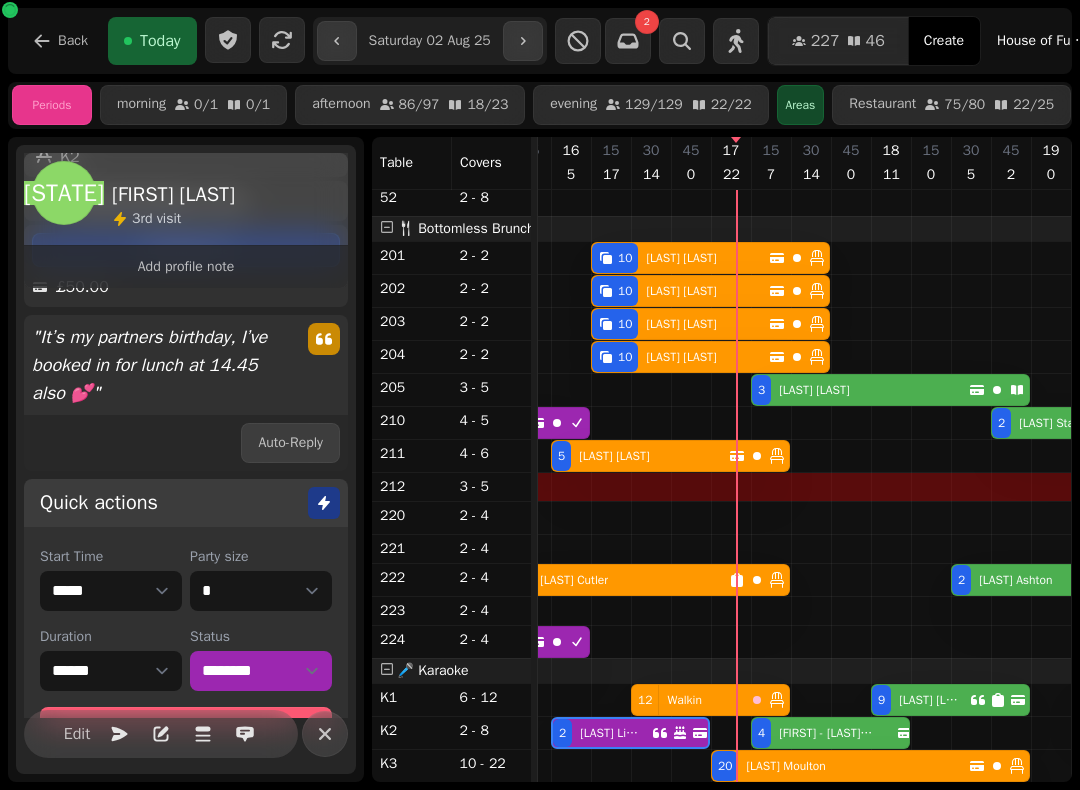 click 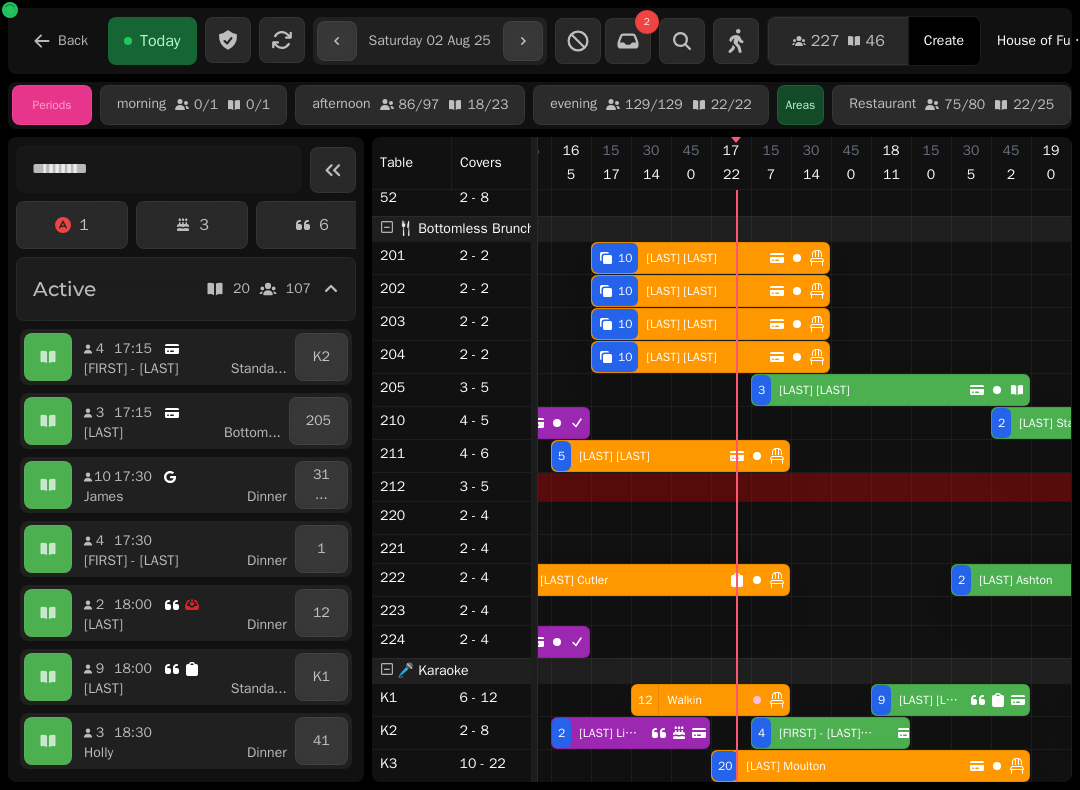 scroll, scrollTop: 921, scrollLeft: 2600, axis: both 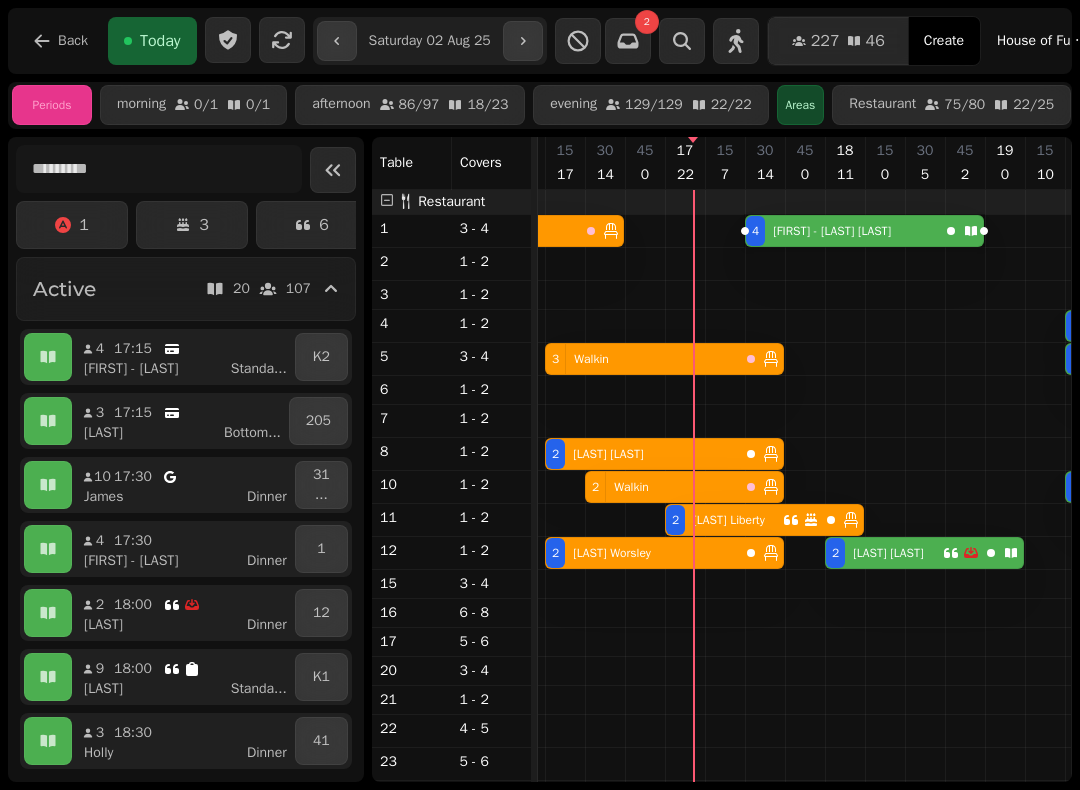click on "3 Walkin" at bounding box center (642, 359) 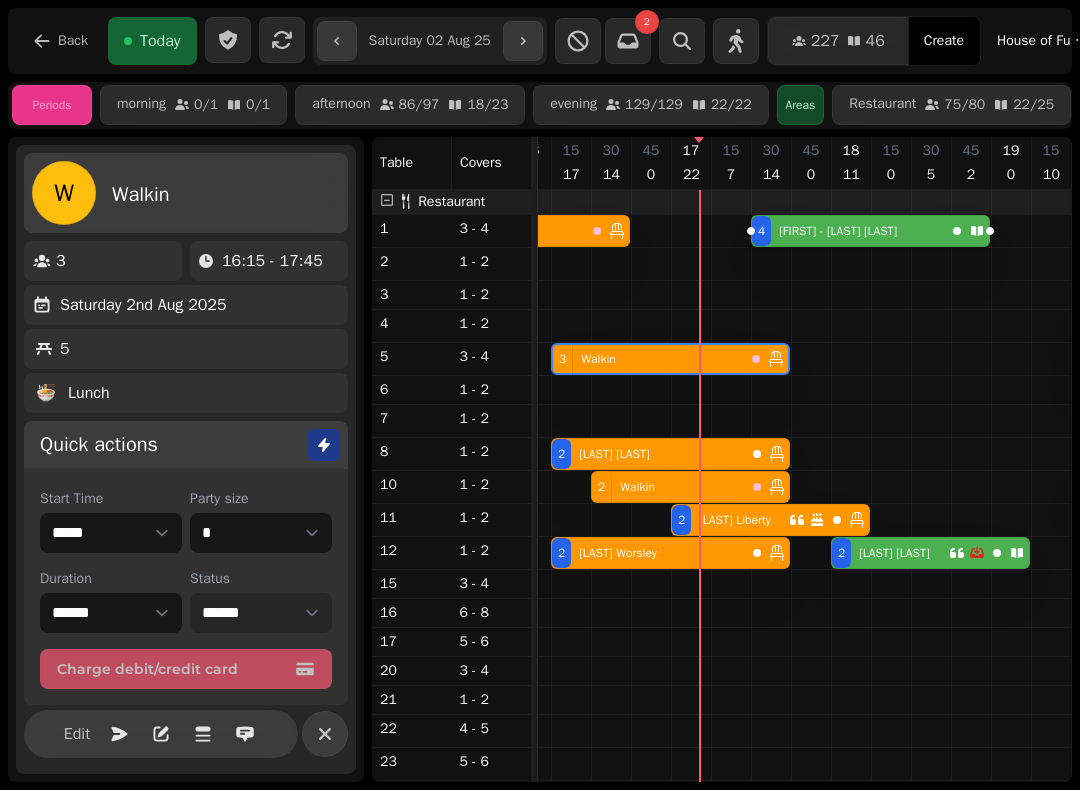 click on "**********" at bounding box center [261, 613] 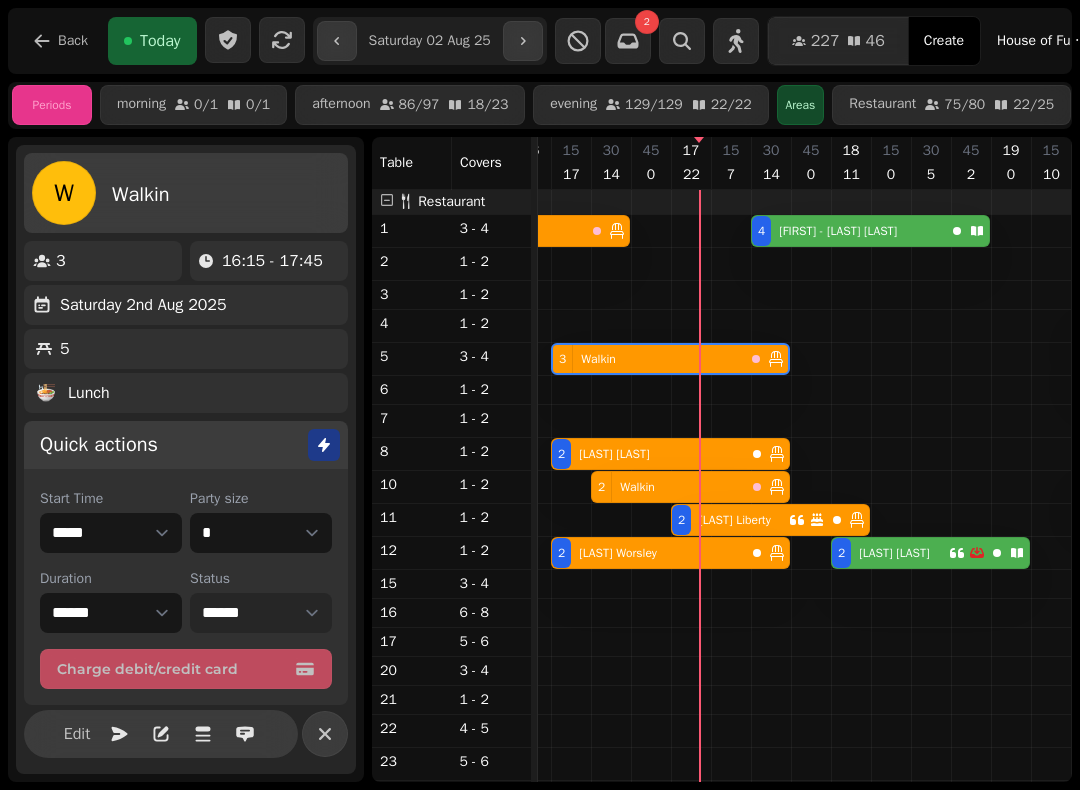select on "********" 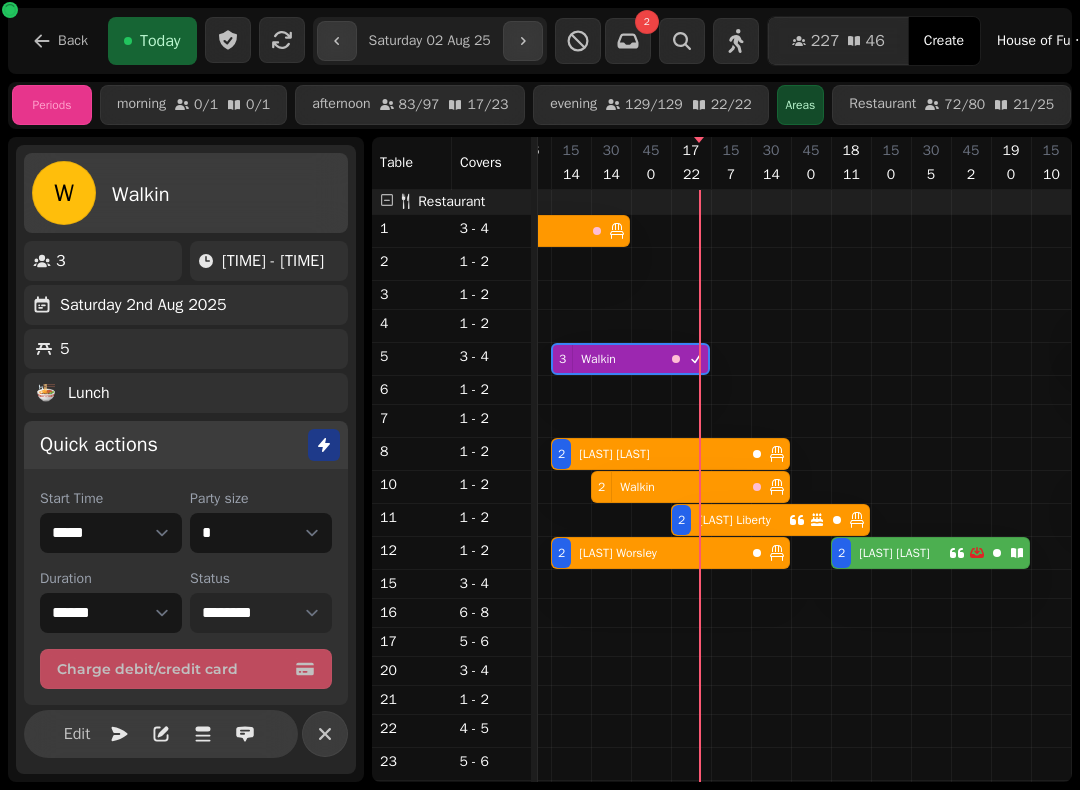 scroll, scrollTop: 0, scrollLeft: 2588, axis: horizontal 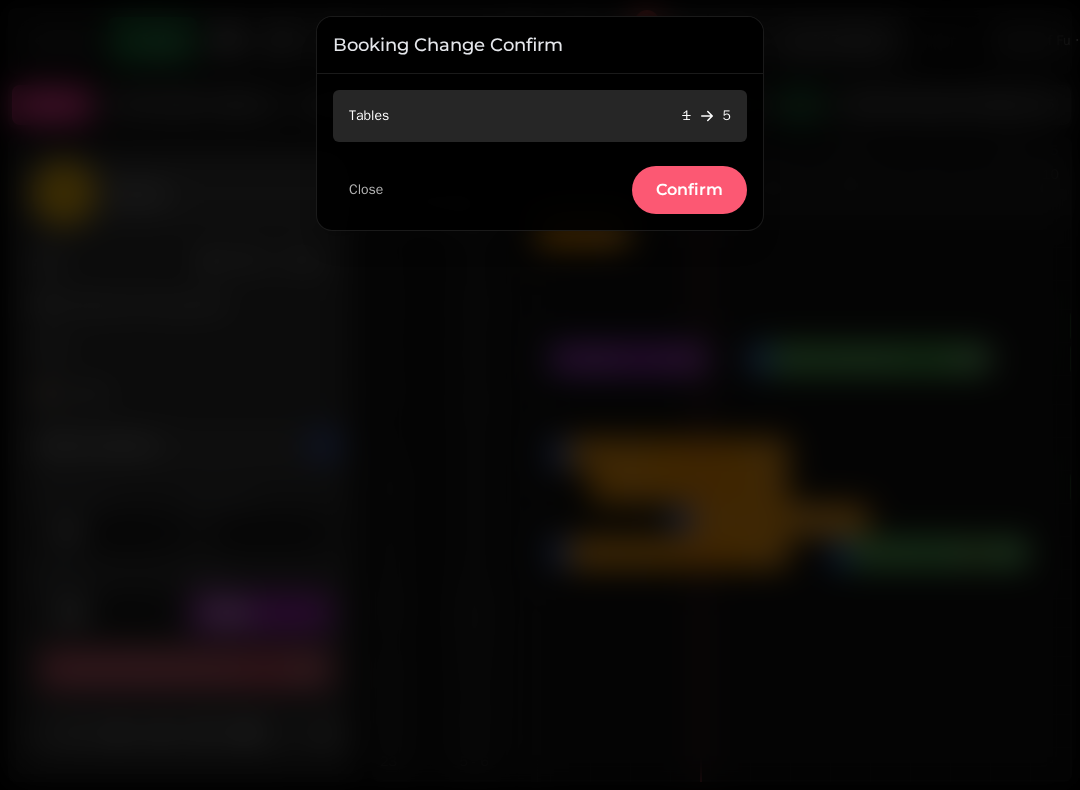 click on "Confirm" at bounding box center [689, 190] 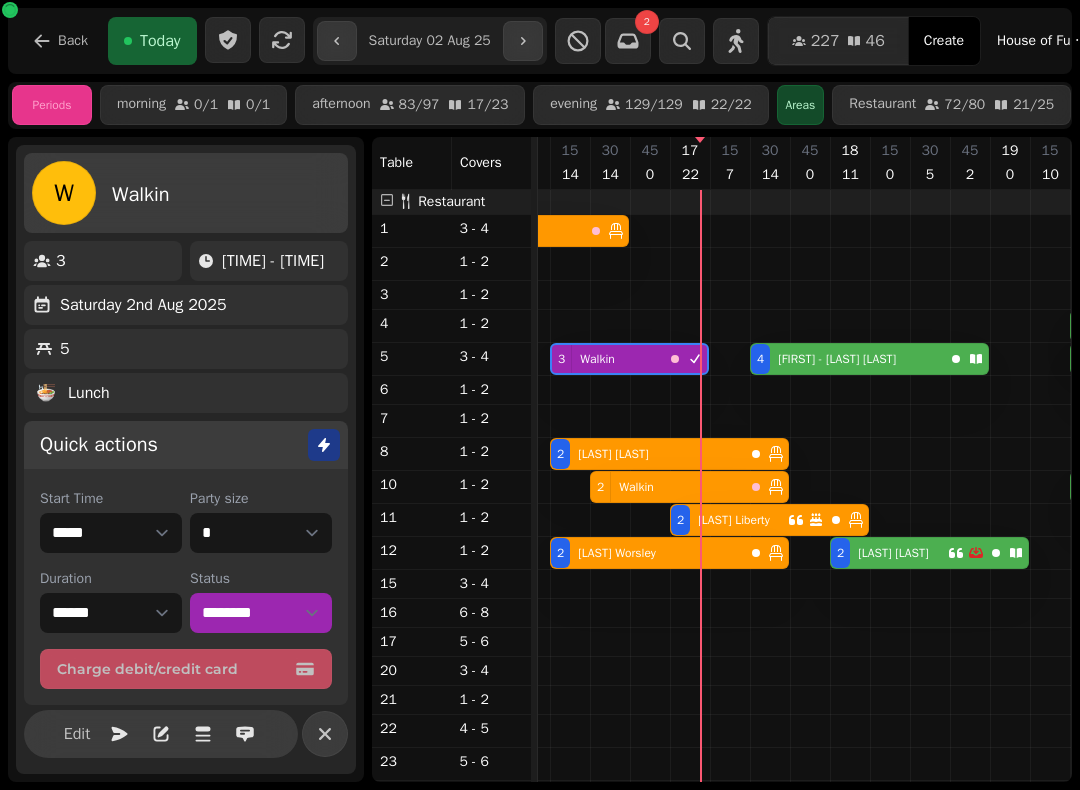 select on "*" 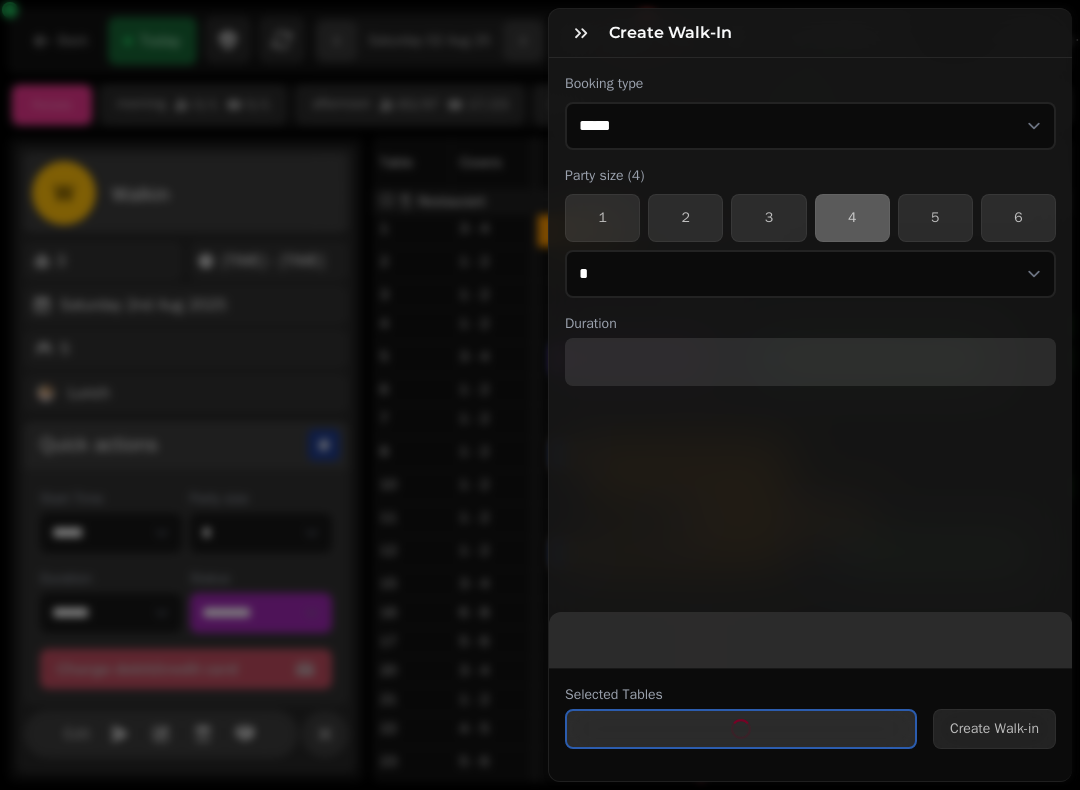 click on "3" at bounding box center [768, 218] 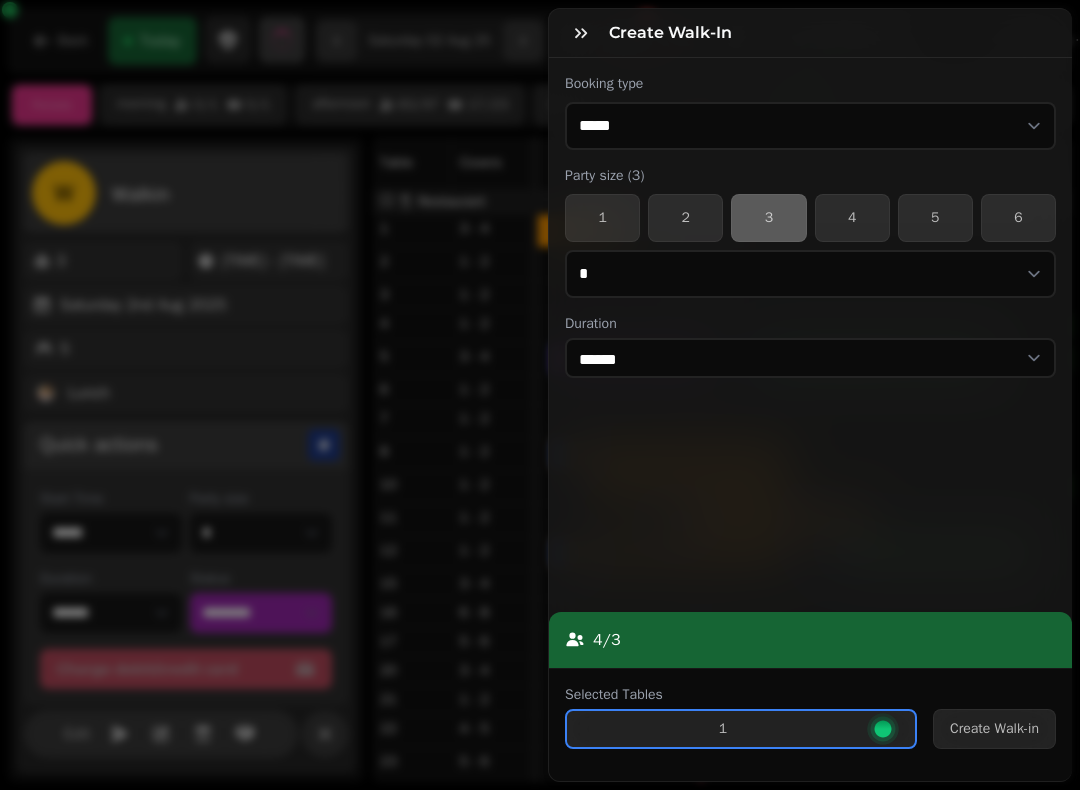 click on "Create Walk-in" at bounding box center (994, 729) 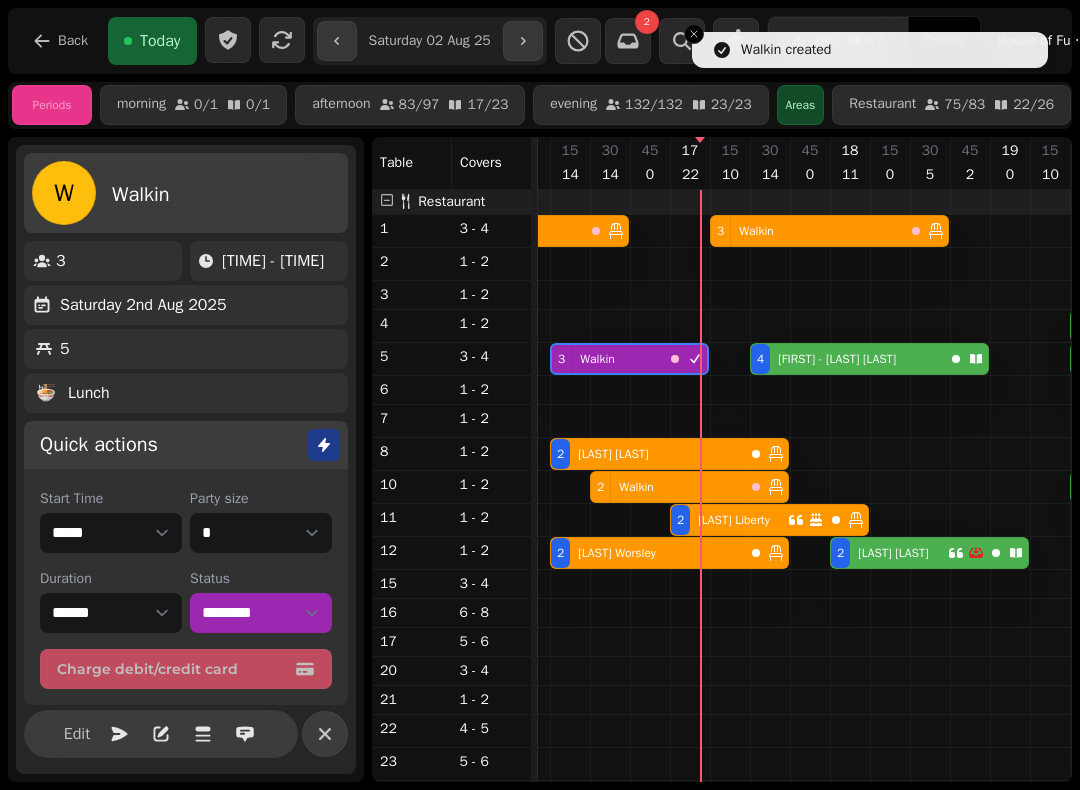 click 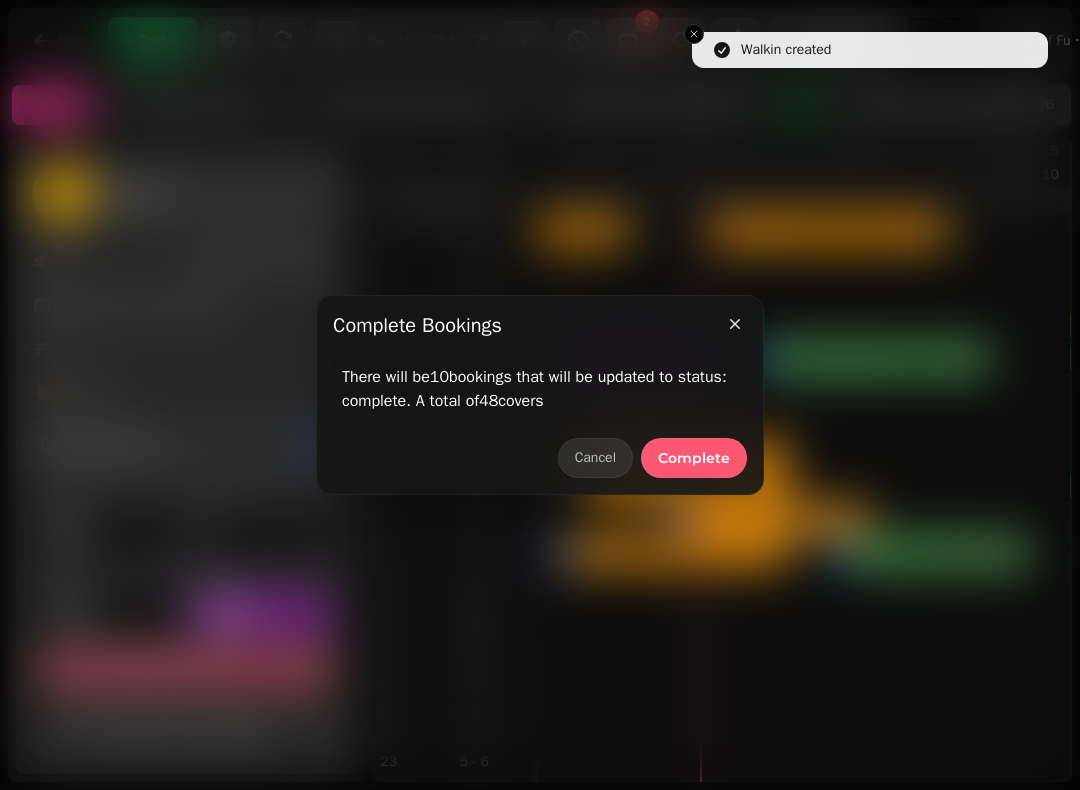 click on "Complete" at bounding box center (694, 458) 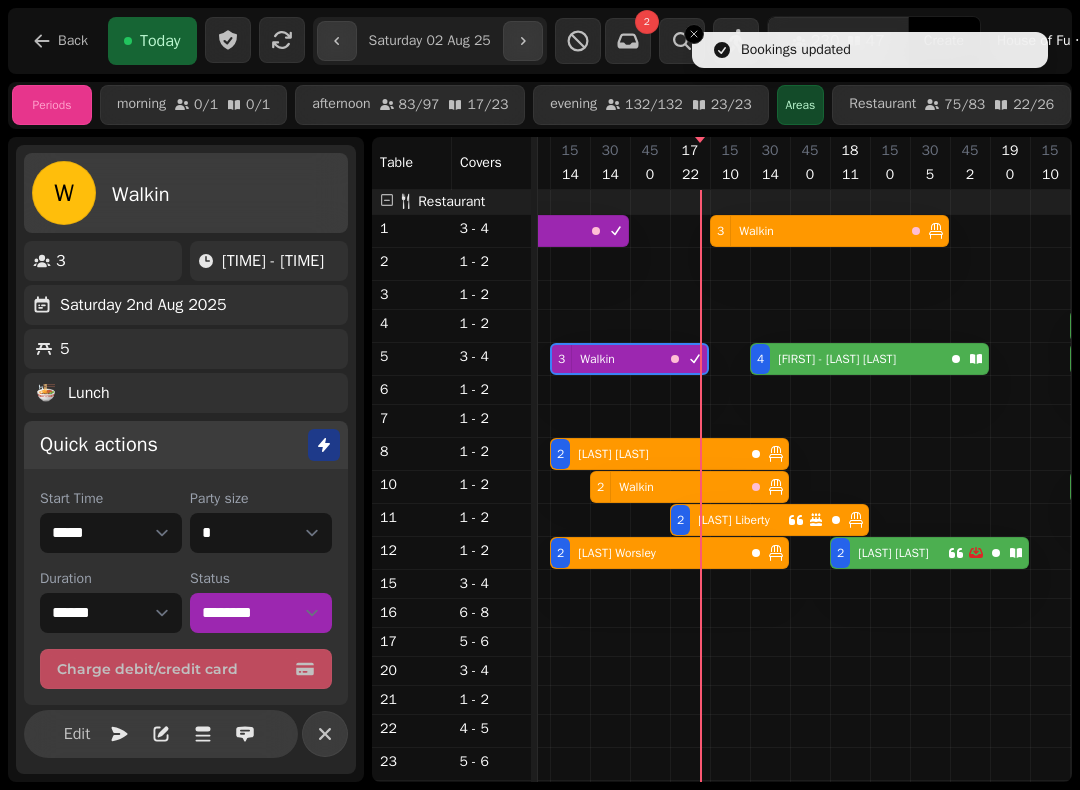 click 